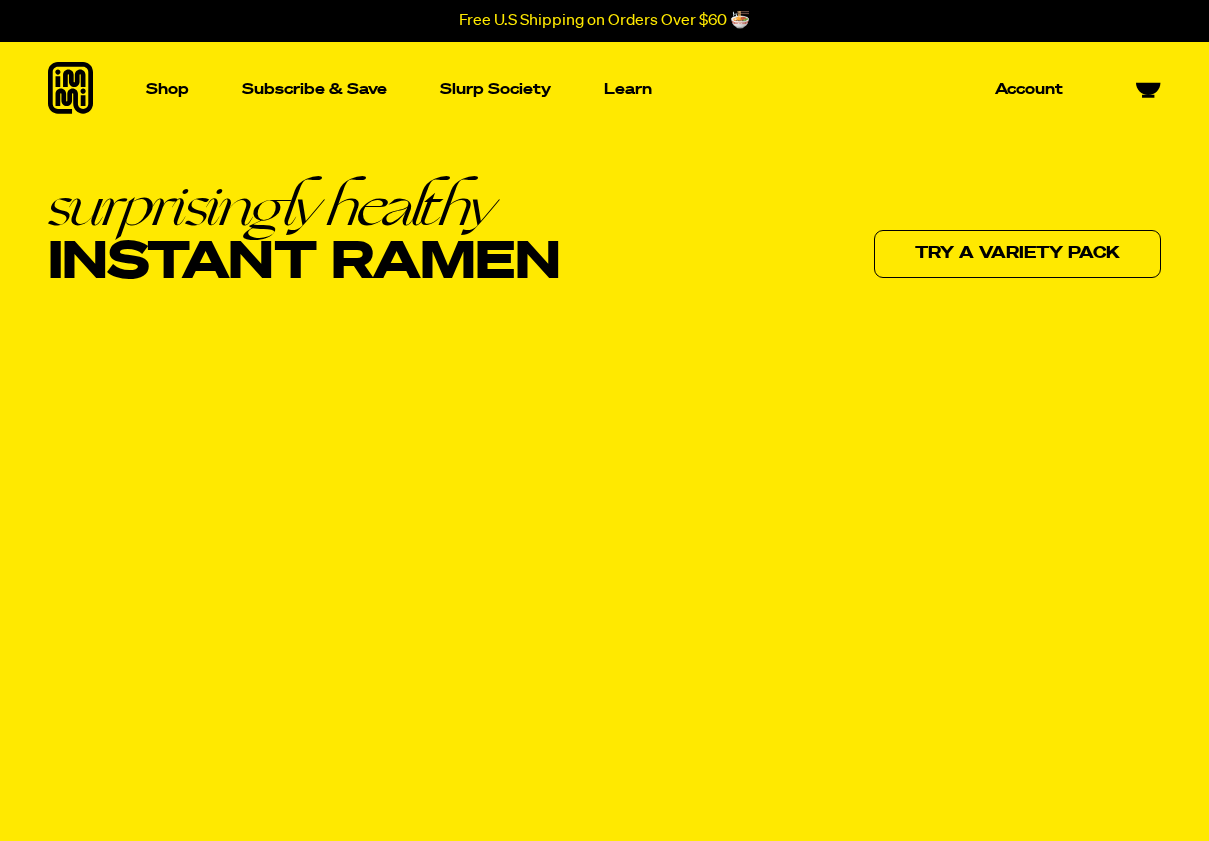 scroll, scrollTop: 0, scrollLeft: 0, axis: both 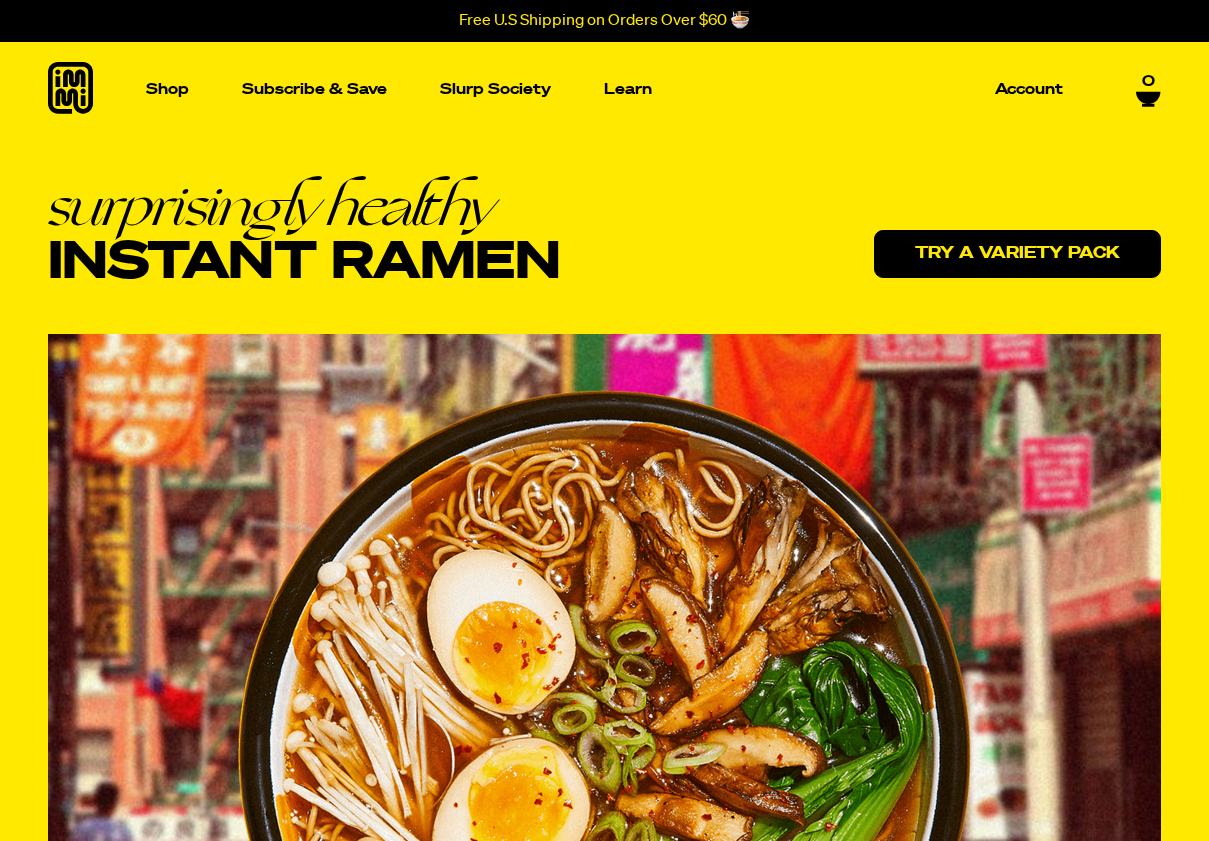 click on "Try a variety pack" at bounding box center [1017, 254] 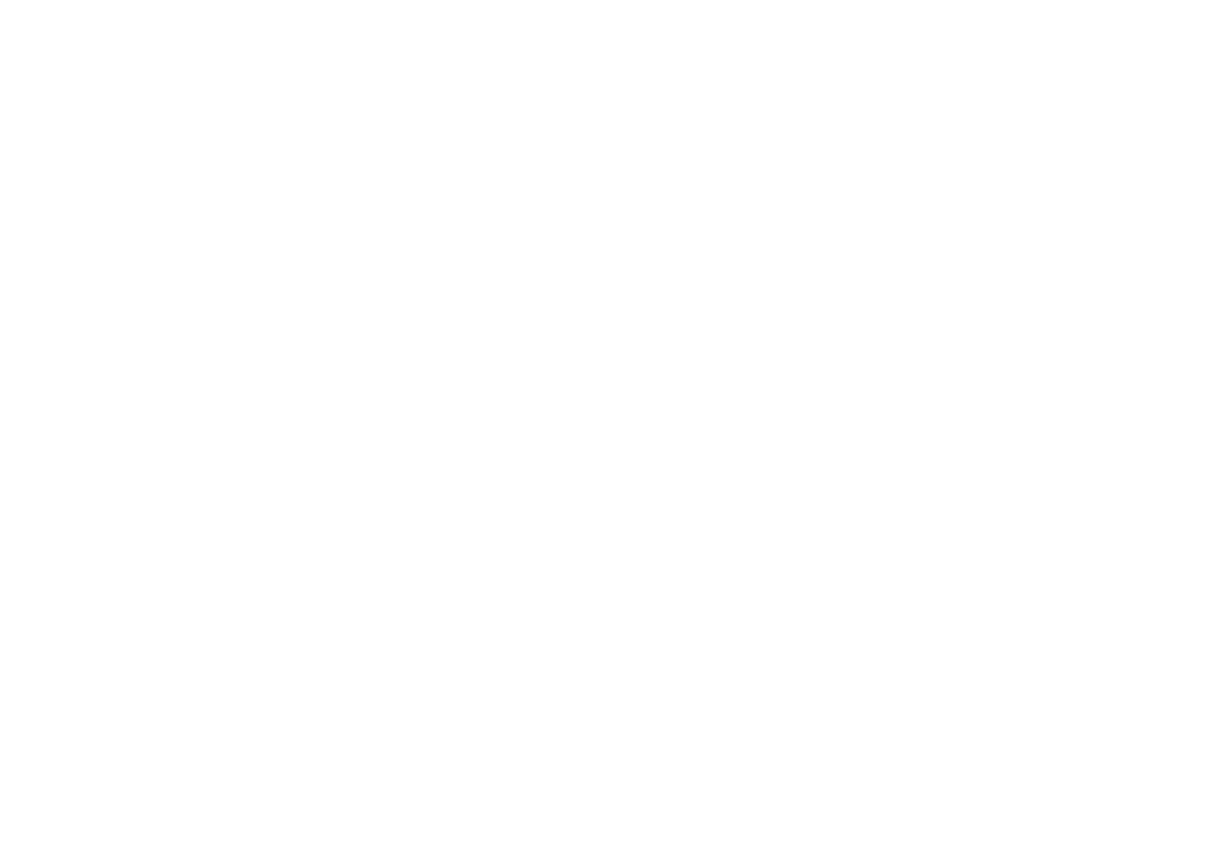 scroll, scrollTop: 0, scrollLeft: 0, axis: both 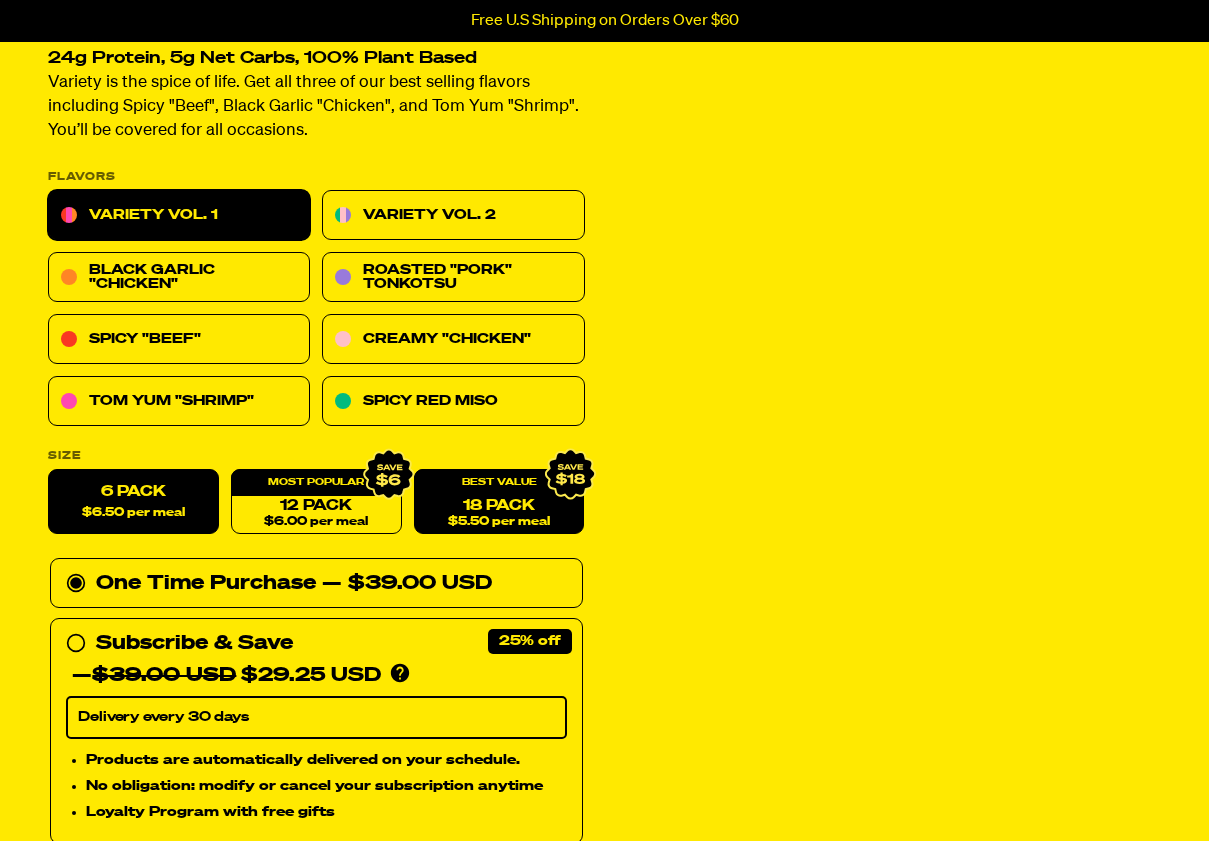 click on "18 Pack  $5.50 per meal" at bounding box center [499, 502] 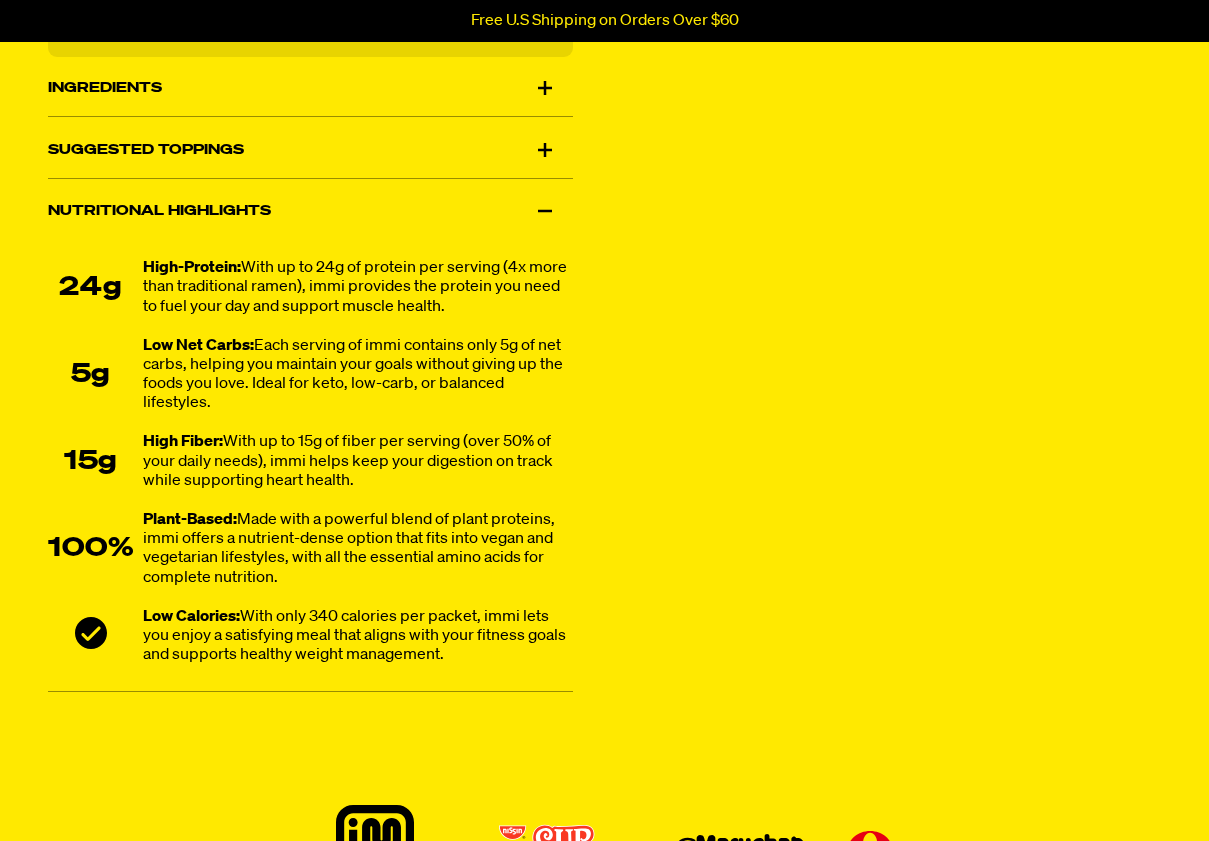 scroll, scrollTop: 1300, scrollLeft: 0, axis: vertical 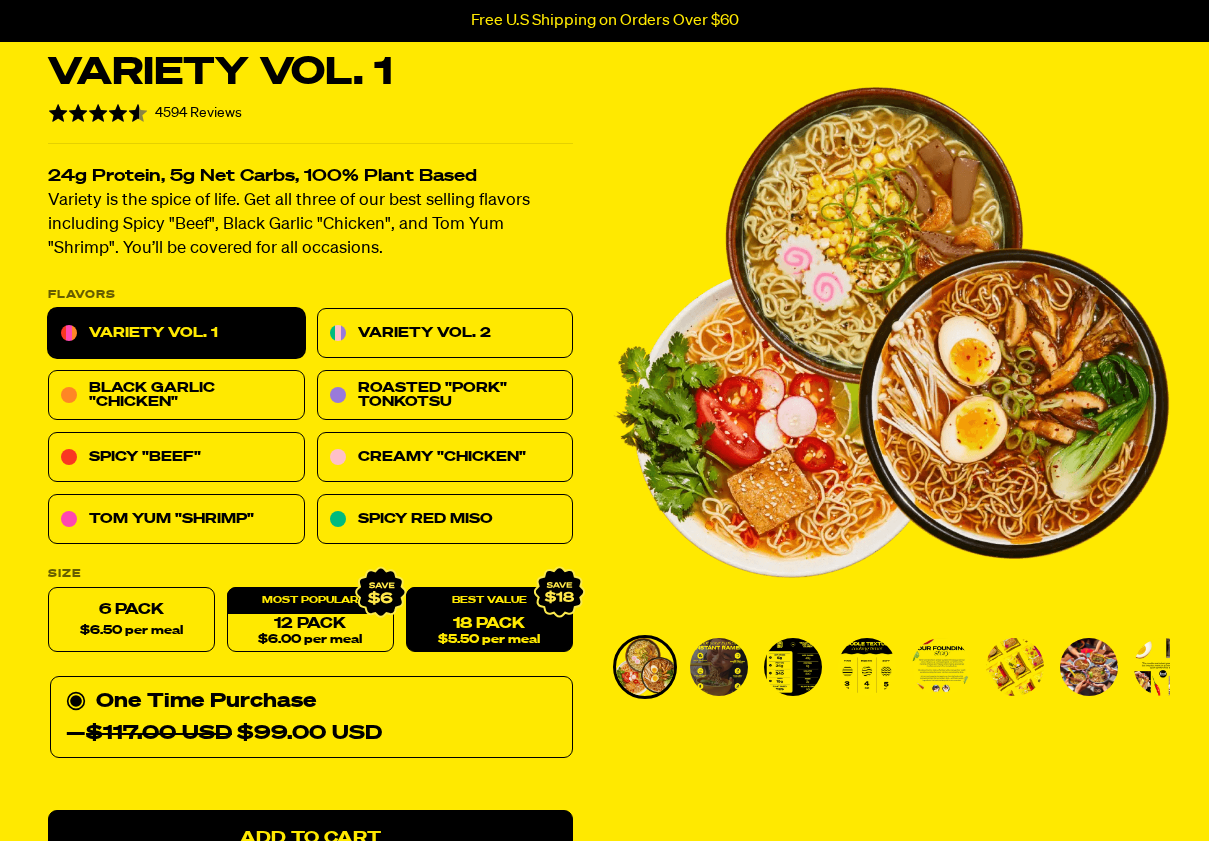 click on "Variety Vol. 1" at bounding box center [176, 334] 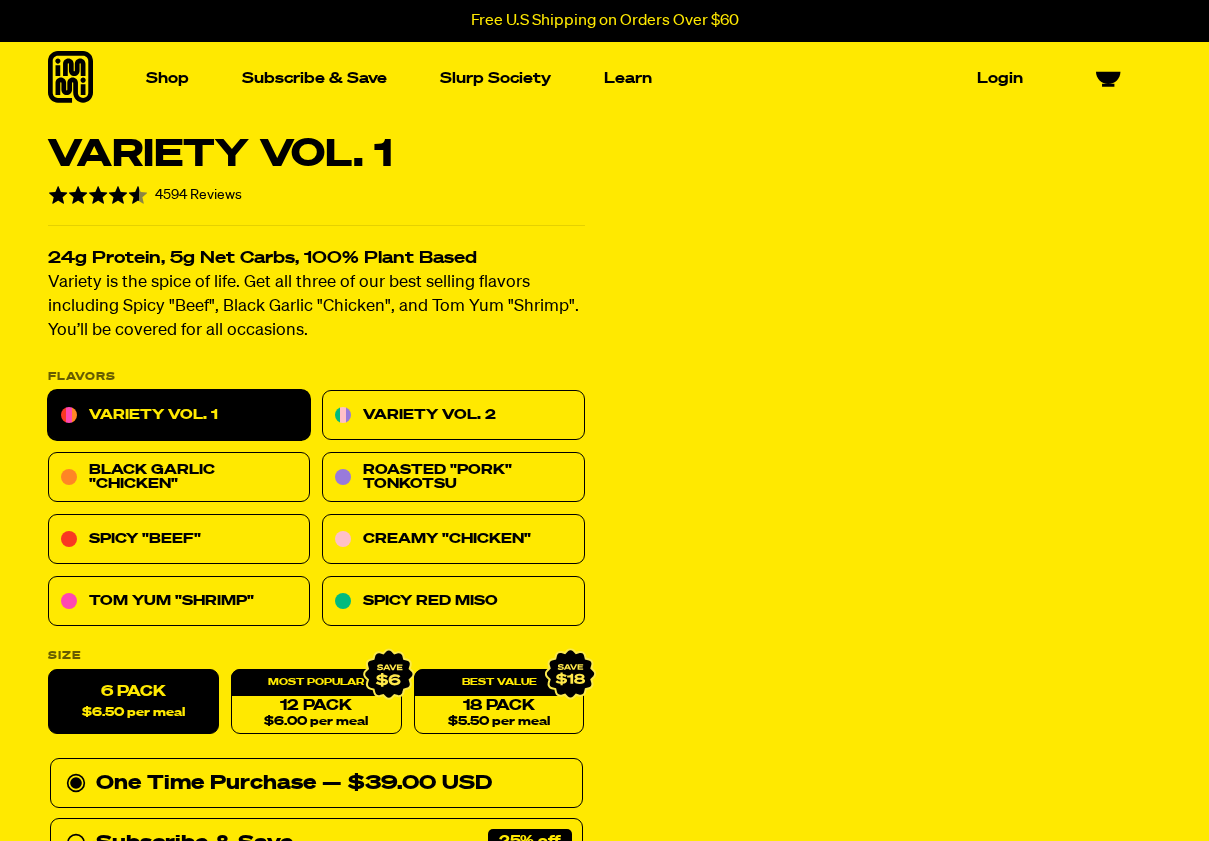 scroll, scrollTop: 0, scrollLeft: 0, axis: both 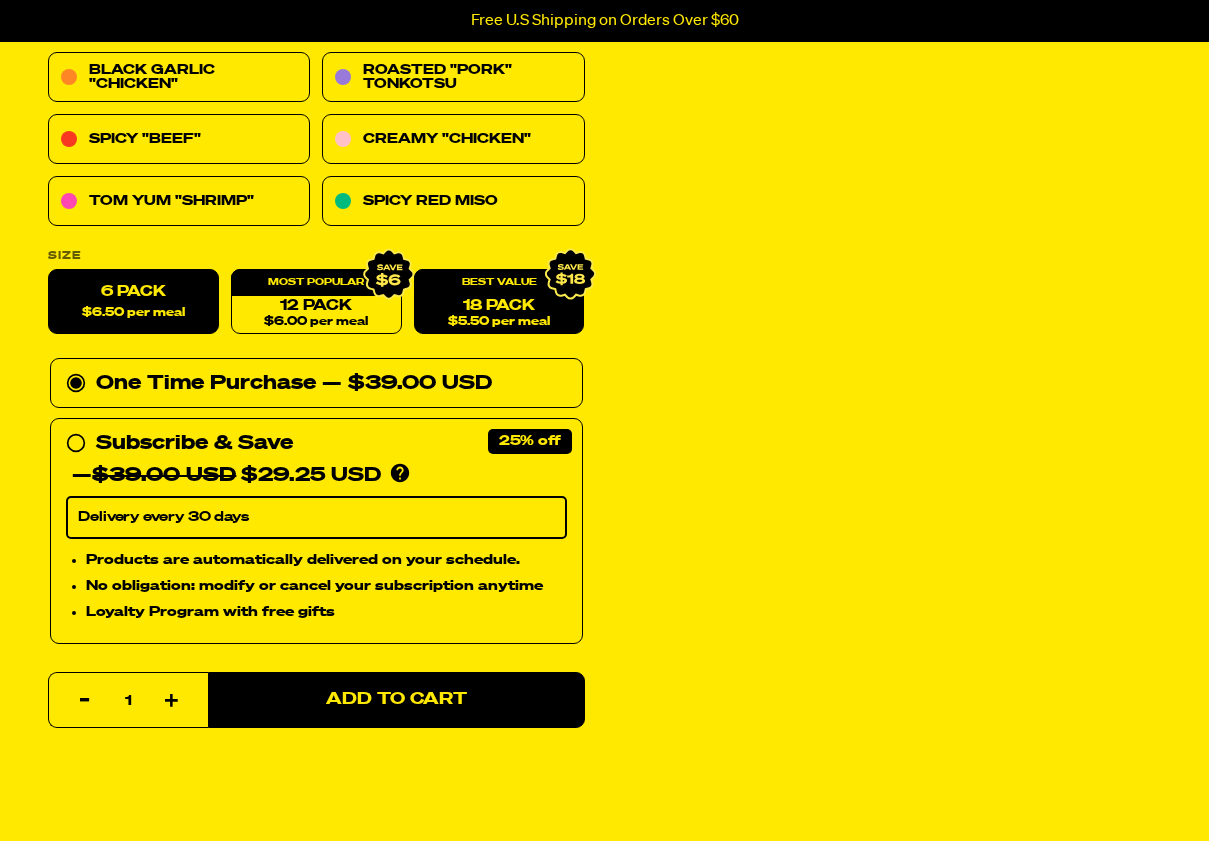 click on "18 Pack  $5.50 per meal" at bounding box center [499, 302] 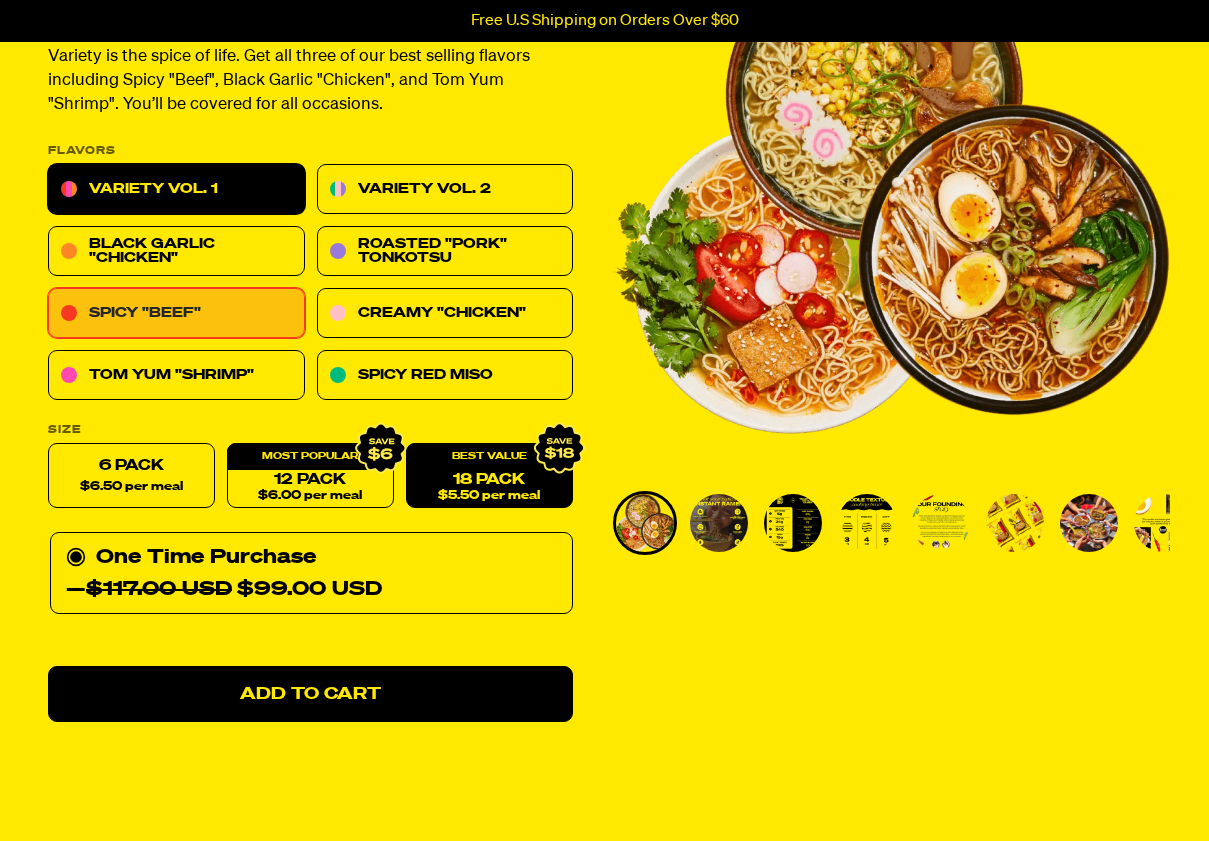scroll, scrollTop: 200, scrollLeft: 0, axis: vertical 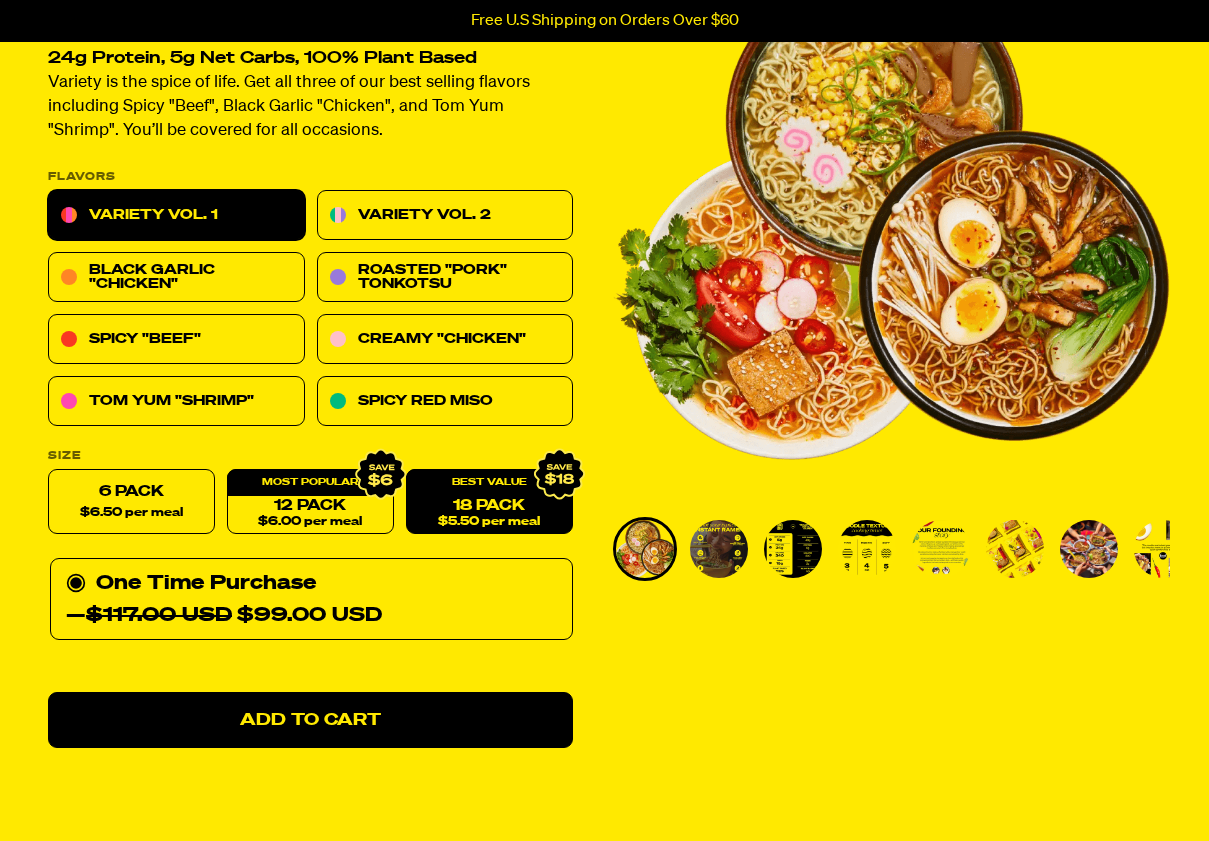click on "18 Pack  $5.50 per meal" at bounding box center [489, 502] 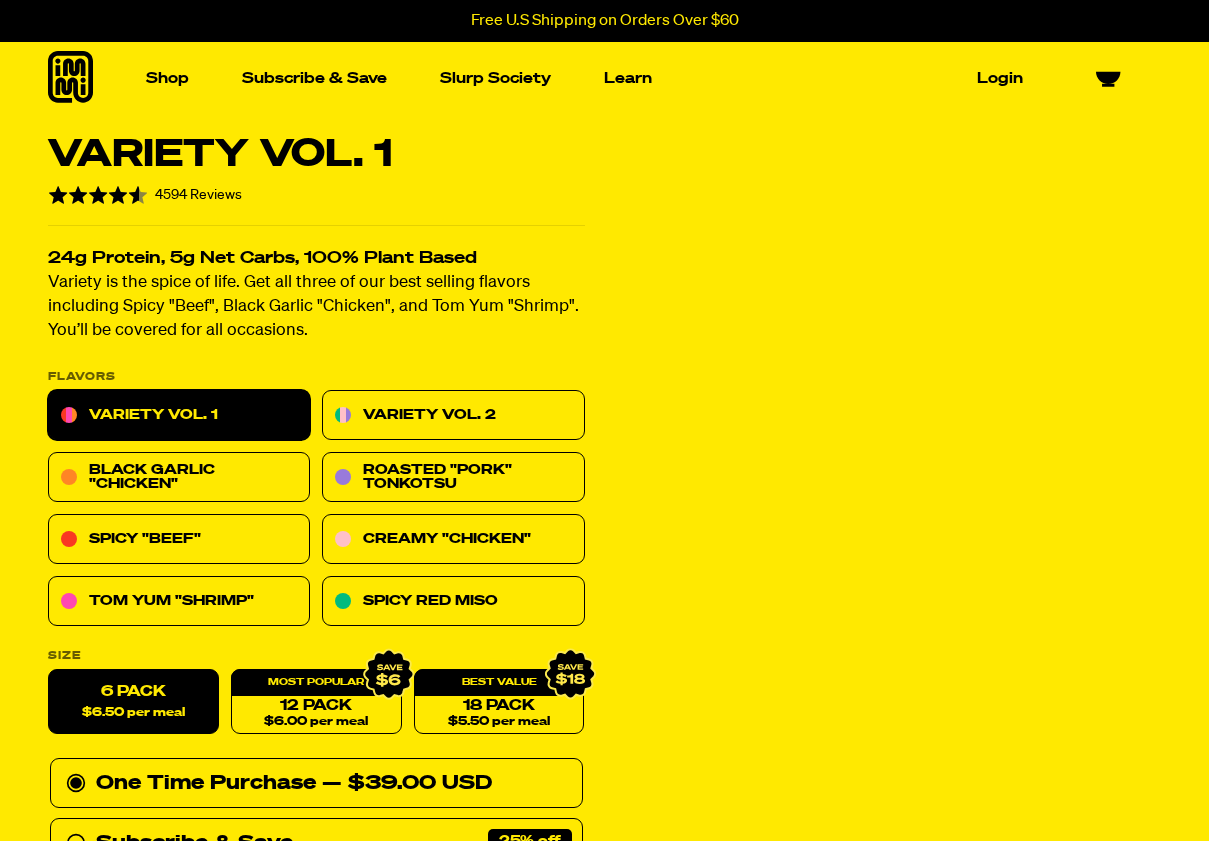 scroll, scrollTop: 0, scrollLeft: 0, axis: both 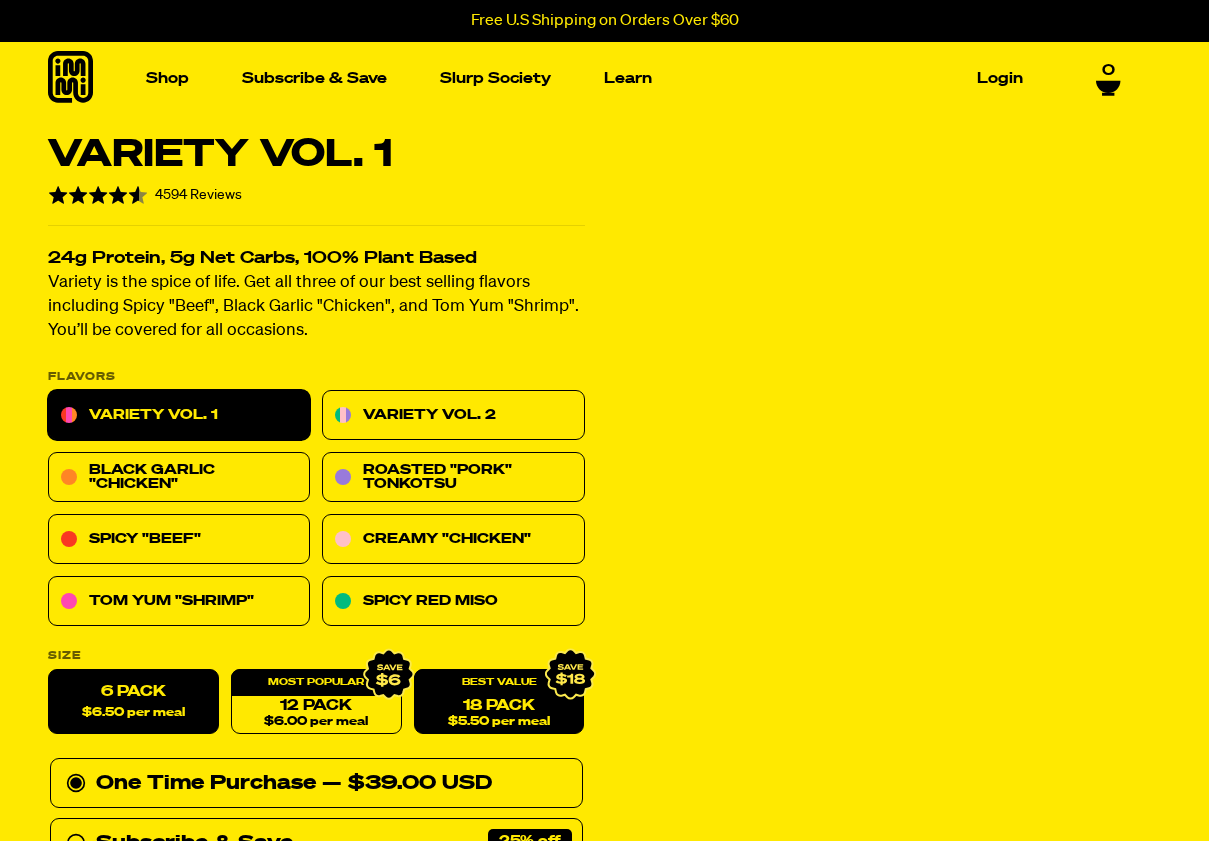 click on "18 Pack  $5.50 per meal" at bounding box center (499, 702) 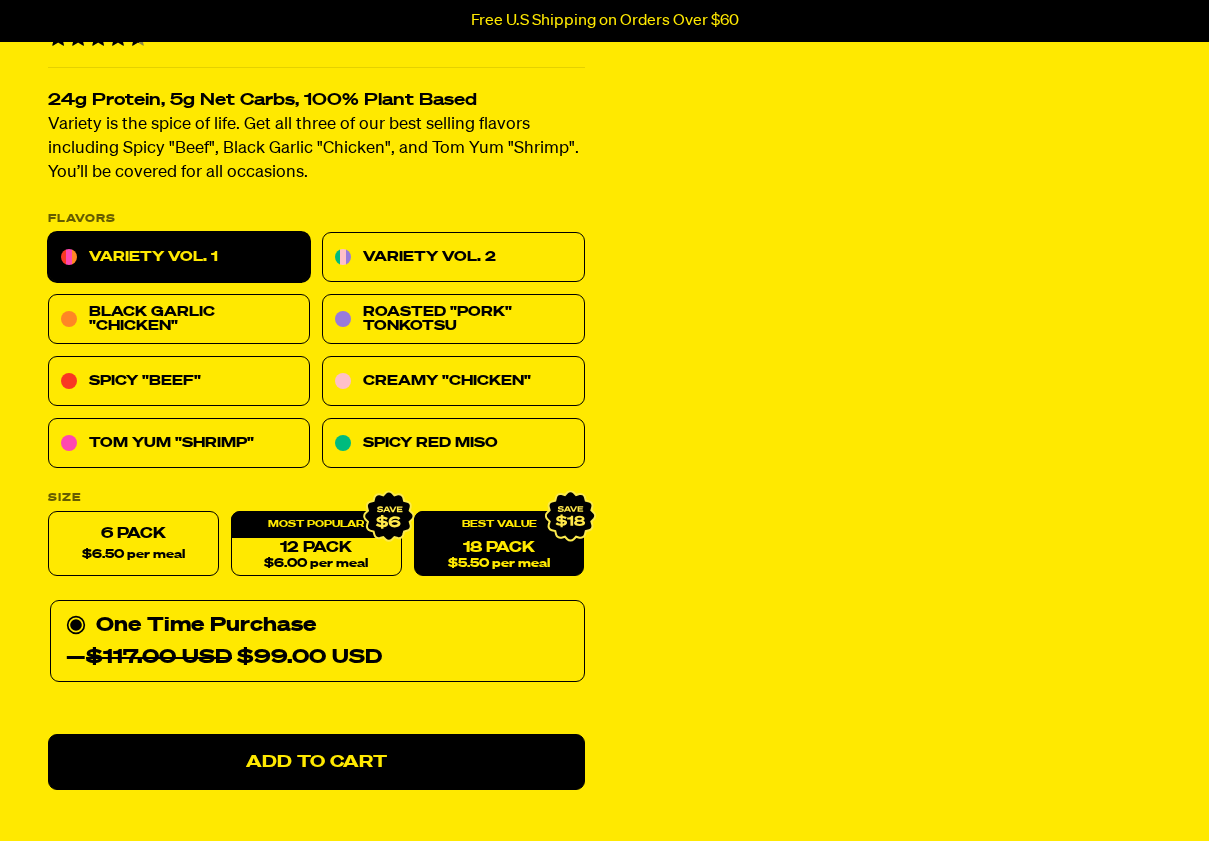 scroll, scrollTop: 400, scrollLeft: 0, axis: vertical 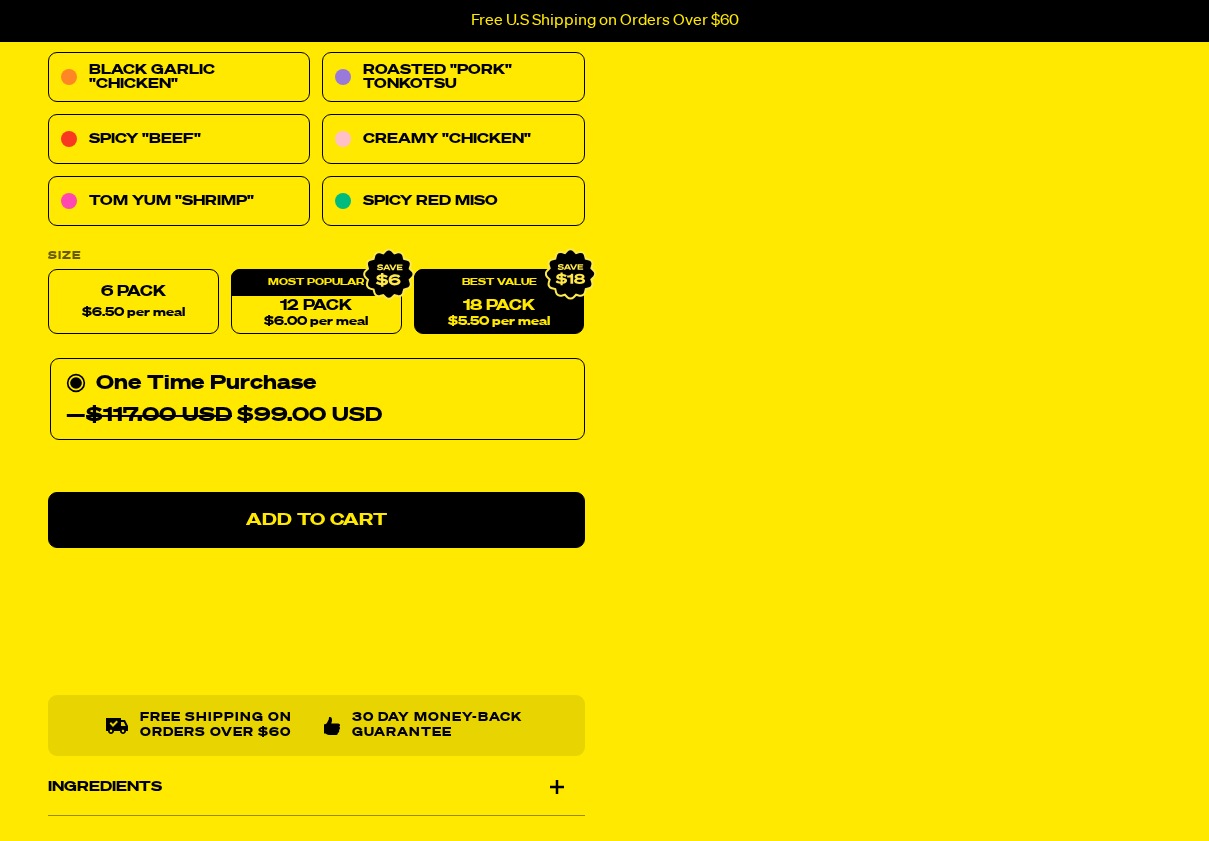 click on "18 Pack  $5.50 per meal" at bounding box center [499, 302] 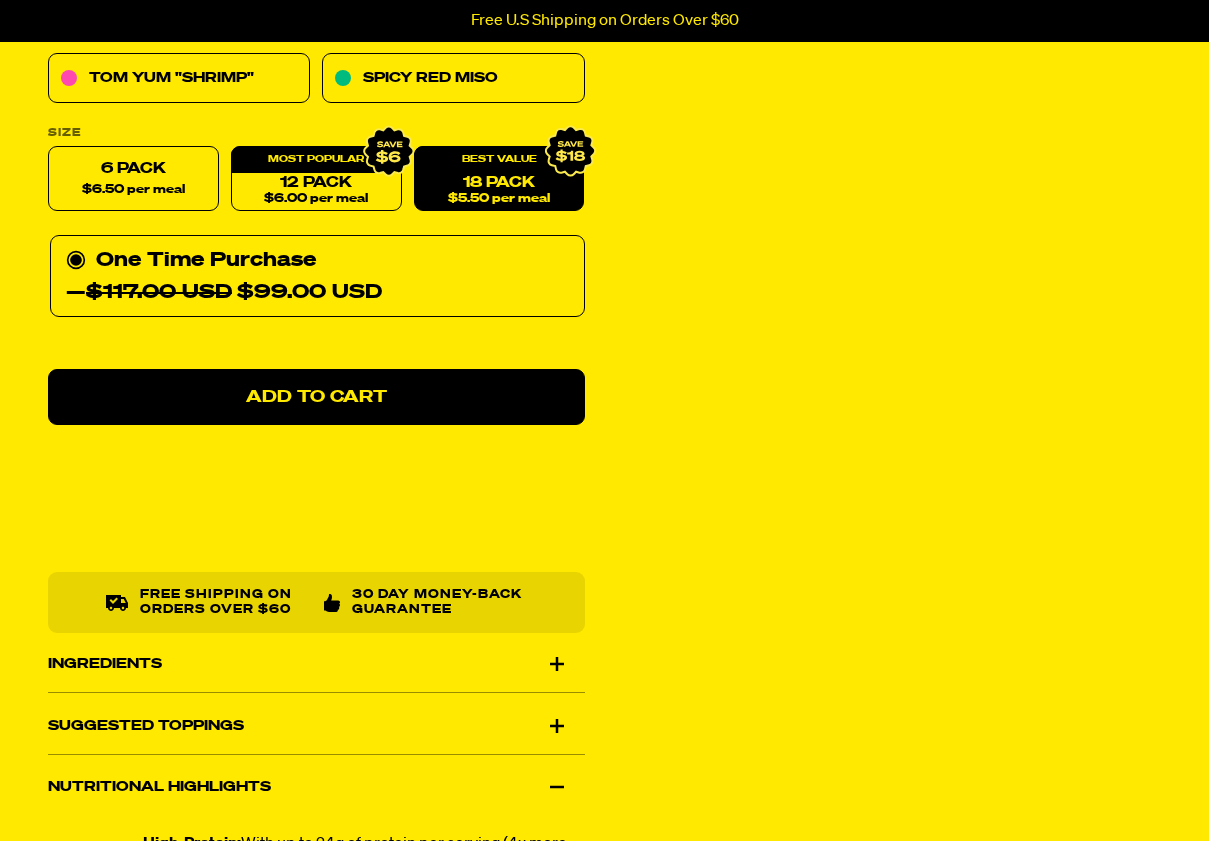 scroll, scrollTop: 300, scrollLeft: 0, axis: vertical 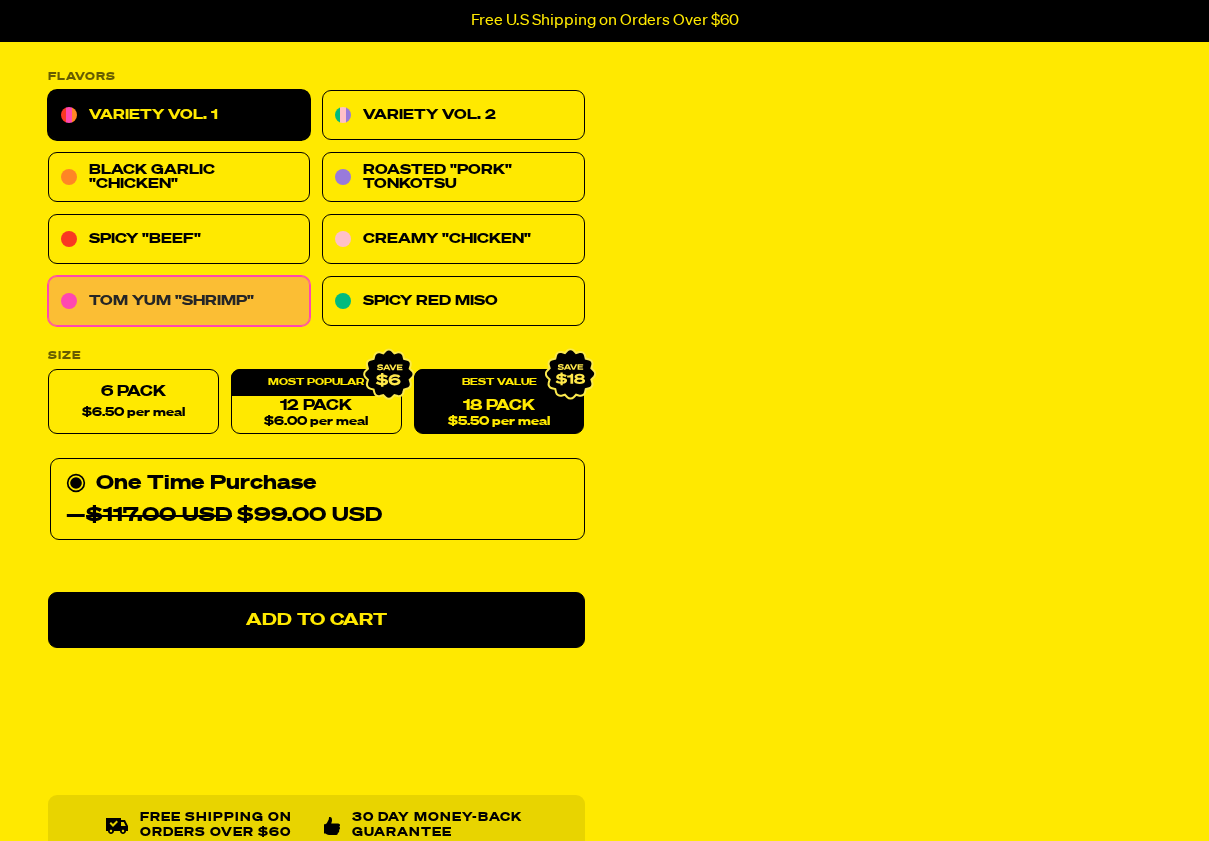 click on "Tom Yum "Shrimp"" at bounding box center [179, 302] 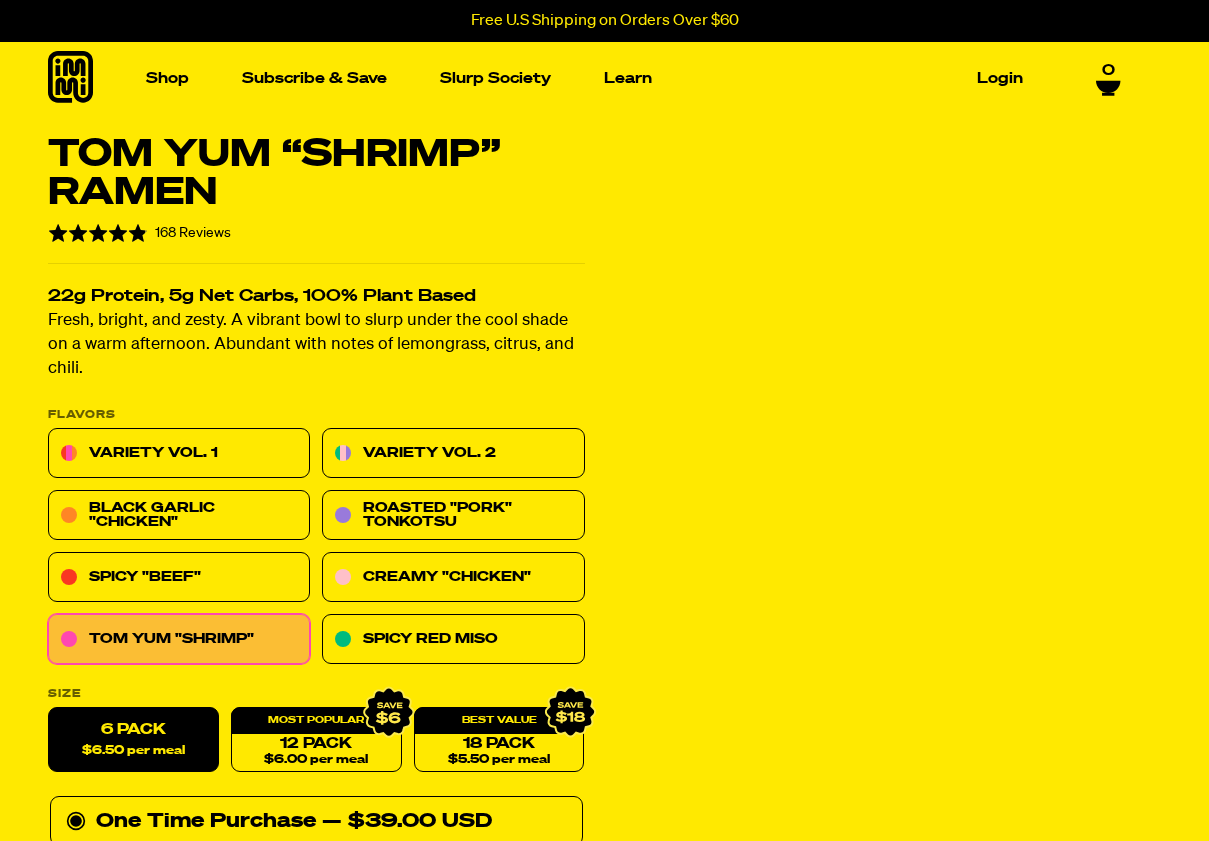 scroll, scrollTop: 0, scrollLeft: 0, axis: both 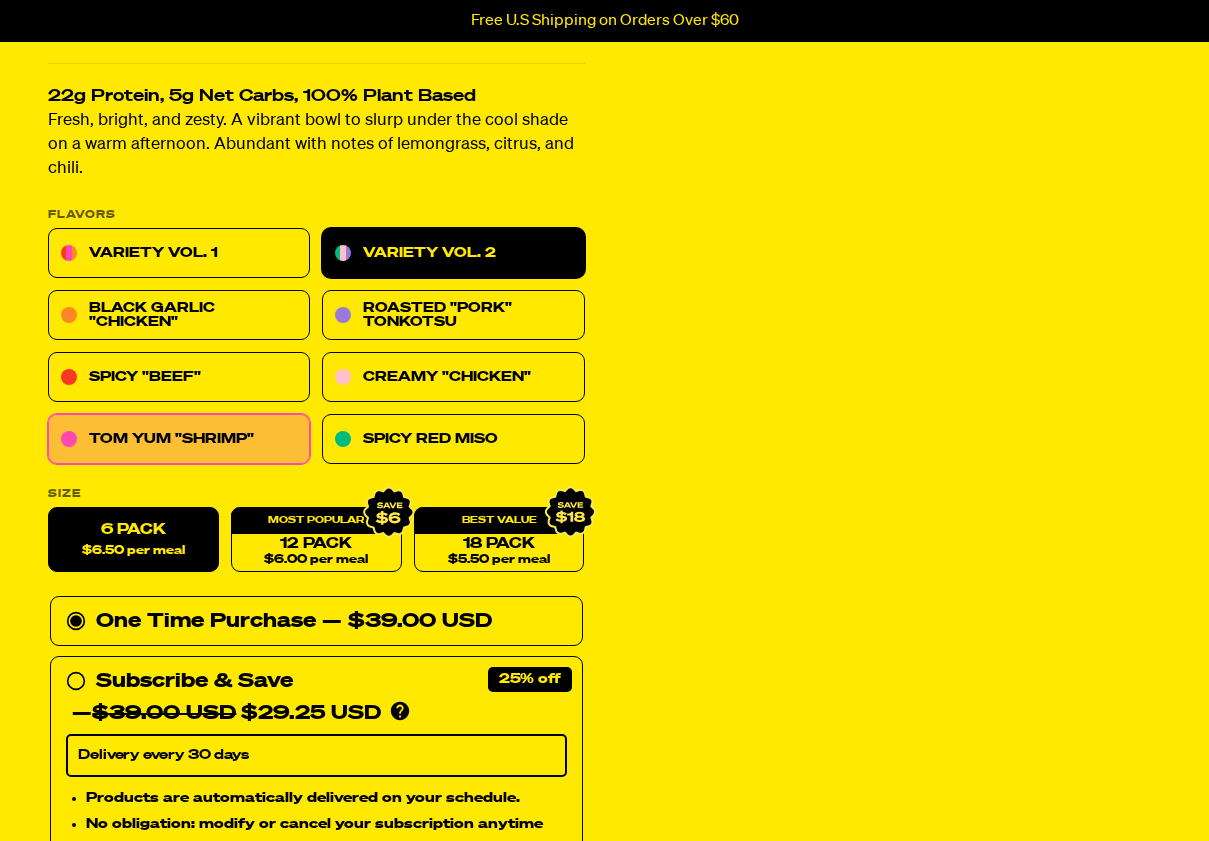 click on "Variety Vol. 2" at bounding box center (453, 254) 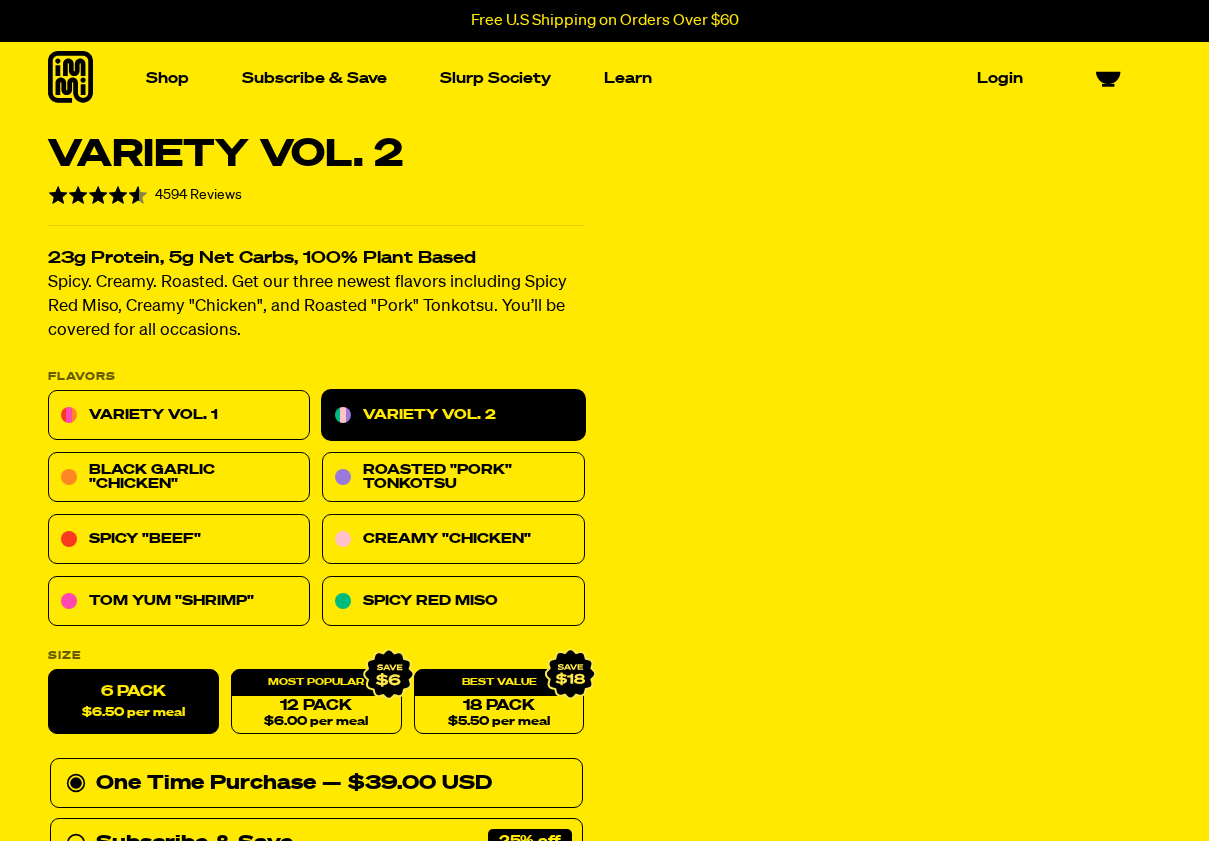 scroll, scrollTop: 0, scrollLeft: 0, axis: both 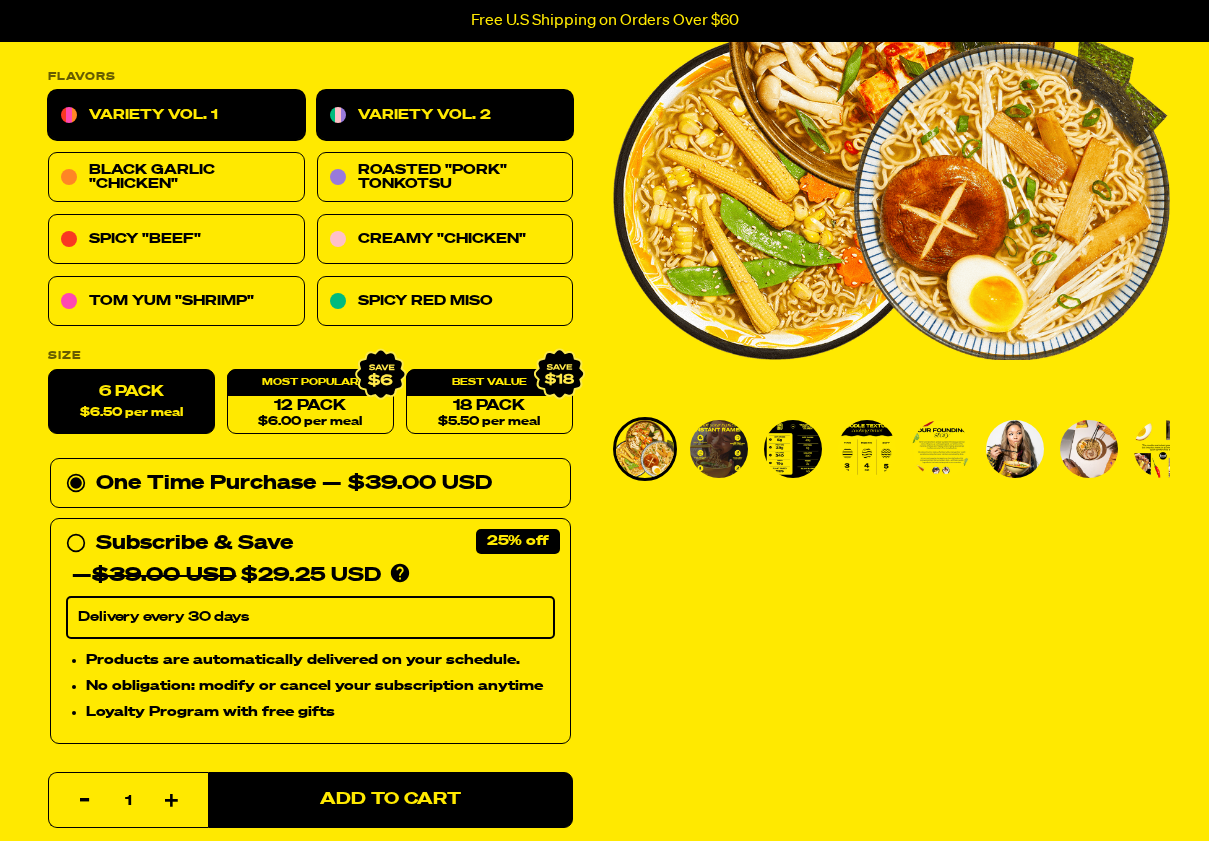 click on "Variety Vol. 1" at bounding box center [176, 116] 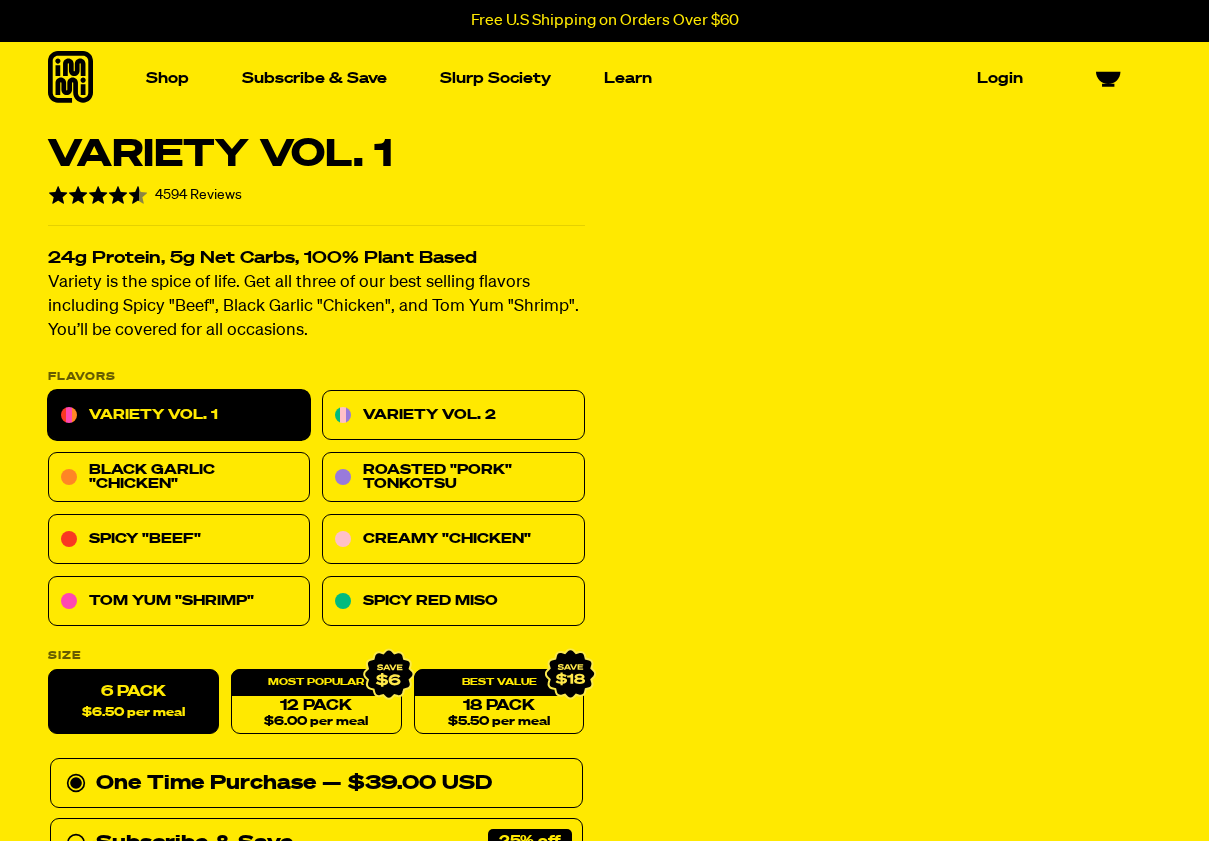 scroll, scrollTop: 0, scrollLeft: 0, axis: both 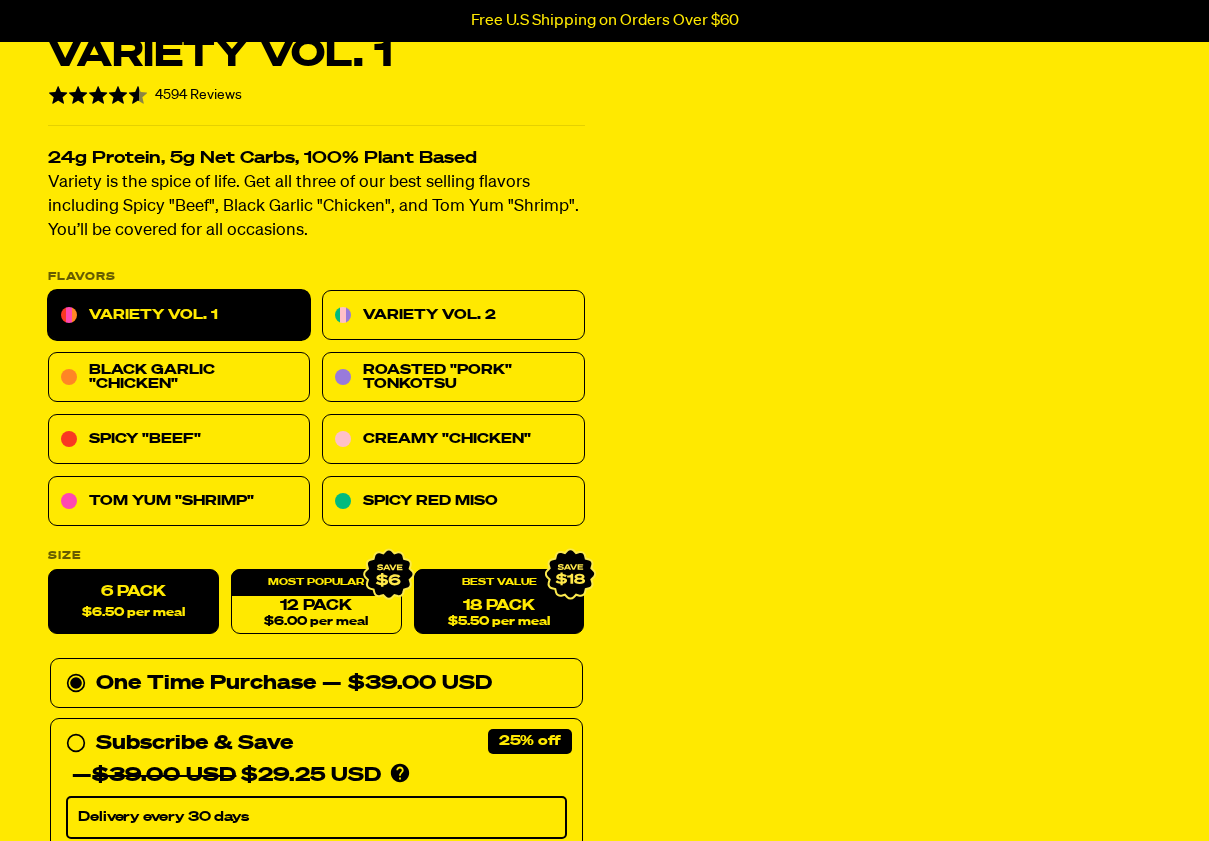 click on "18 Pack  $5.50 per meal" at bounding box center (499, 602) 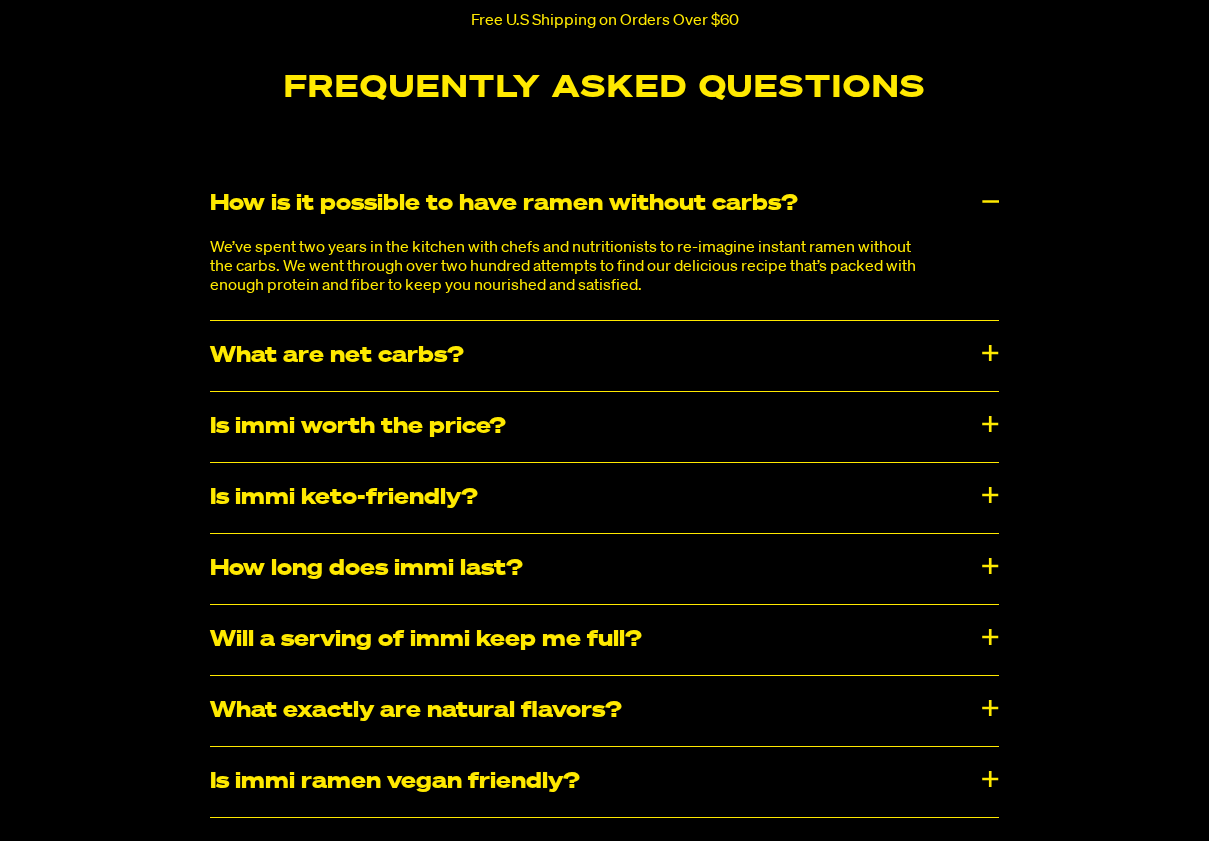 scroll, scrollTop: 9892, scrollLeft: 0, axis: vertical 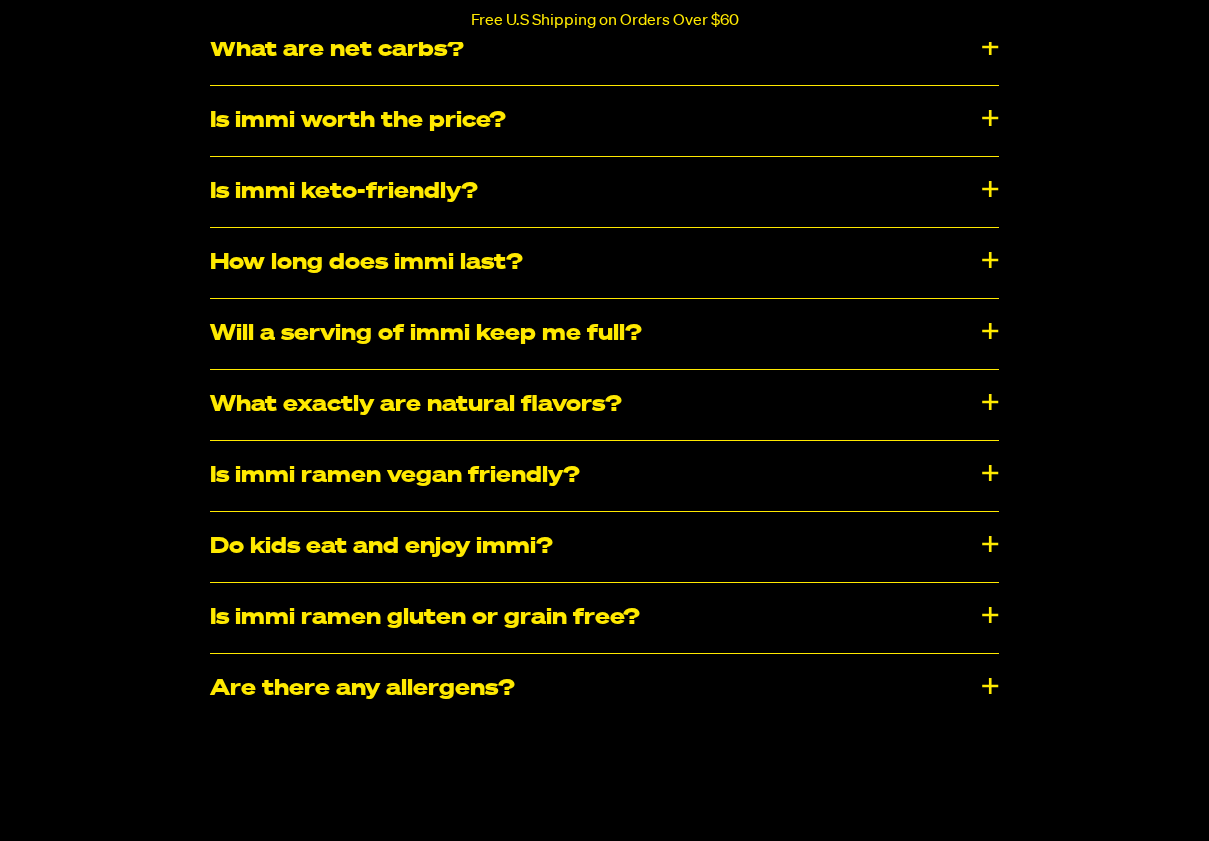 click on "Is immi ramen vegan friendly?" at bounding box center (604, 476) 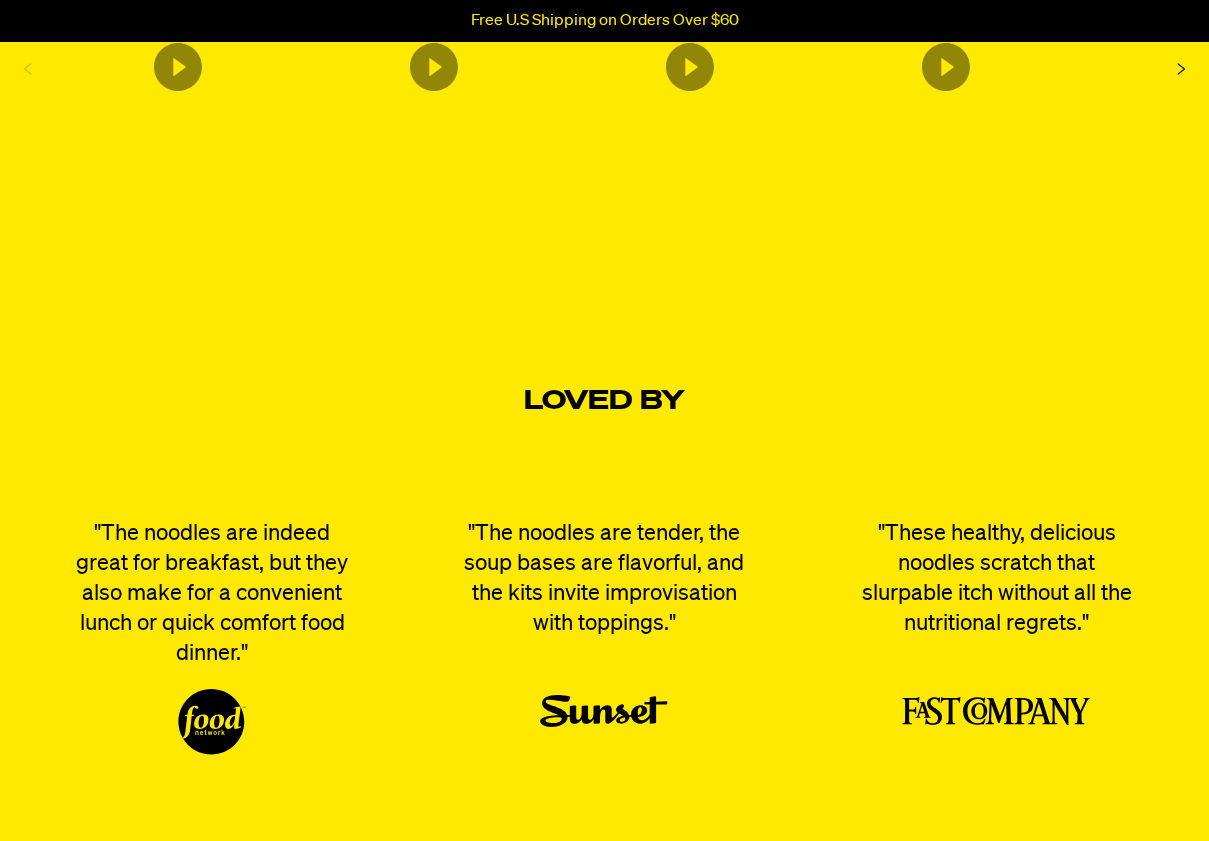 scroll, scrollTop: 3661, scrollLeft: 0, axis: vertical 